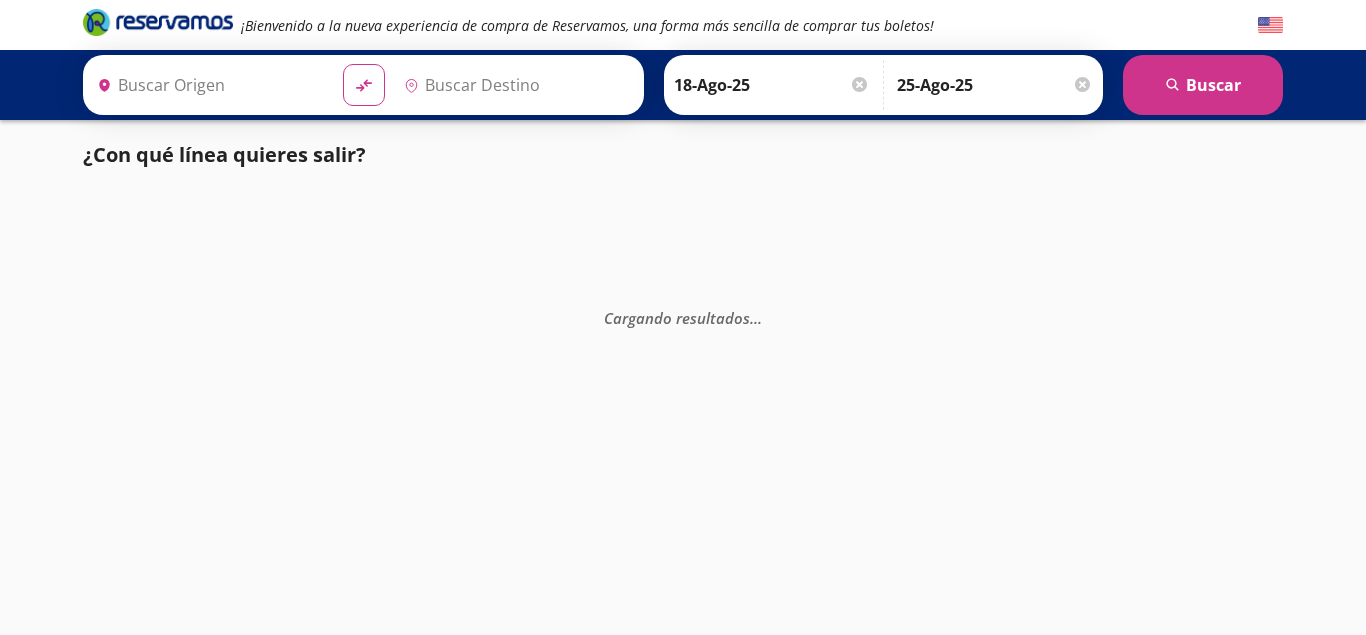scroll, scrollTop: 0, scrollLeft: 0, axis: both 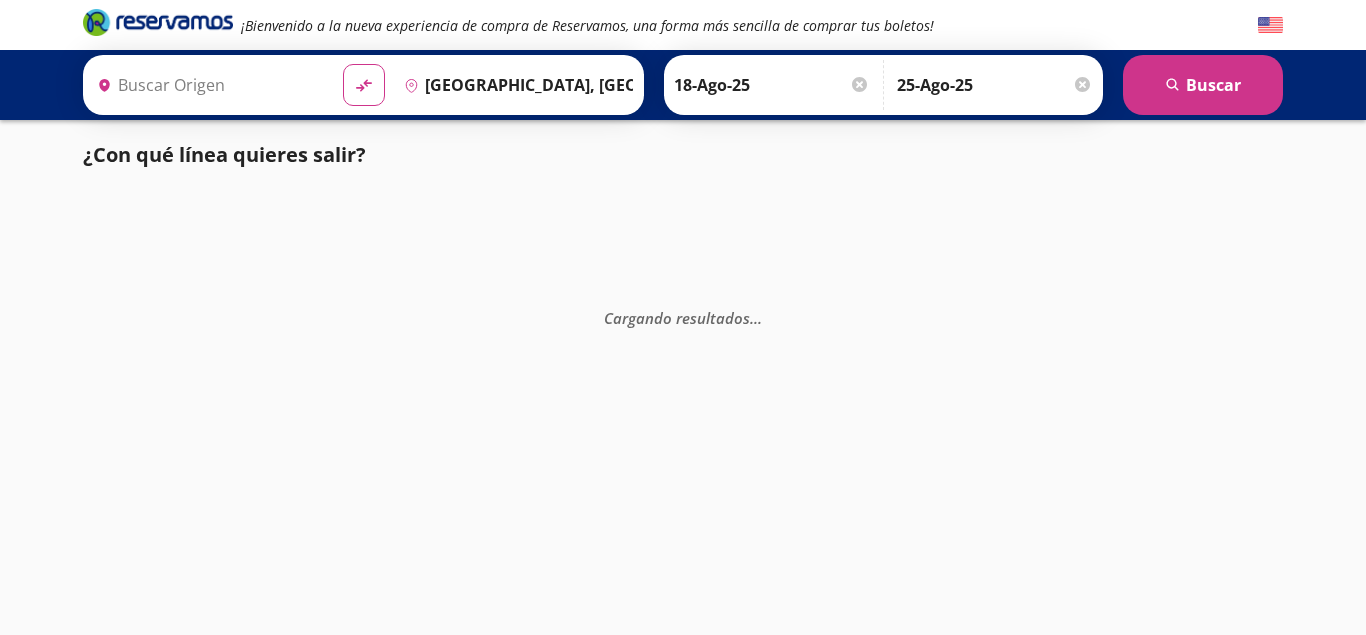 type on "Central [GEOGRAPHIC_DATA], [GEOGRAPHIC_DATA]" 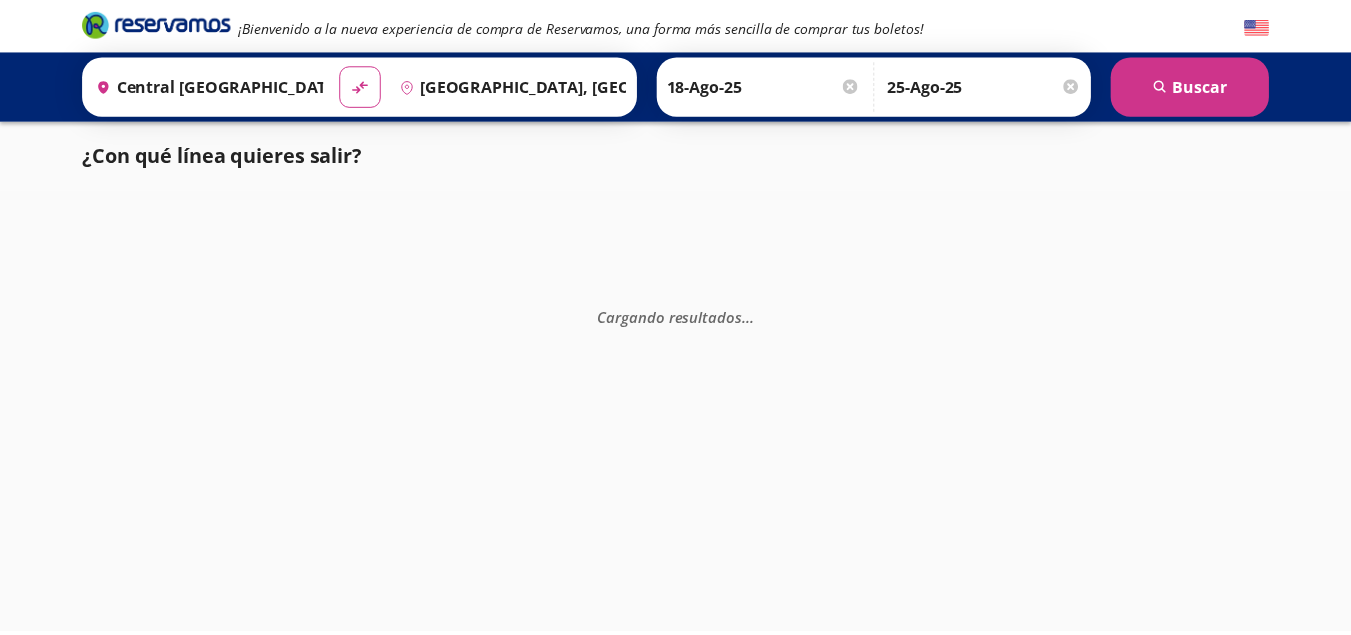 scroll, scrollTop: 0, scrollLeft: 0, axis: both 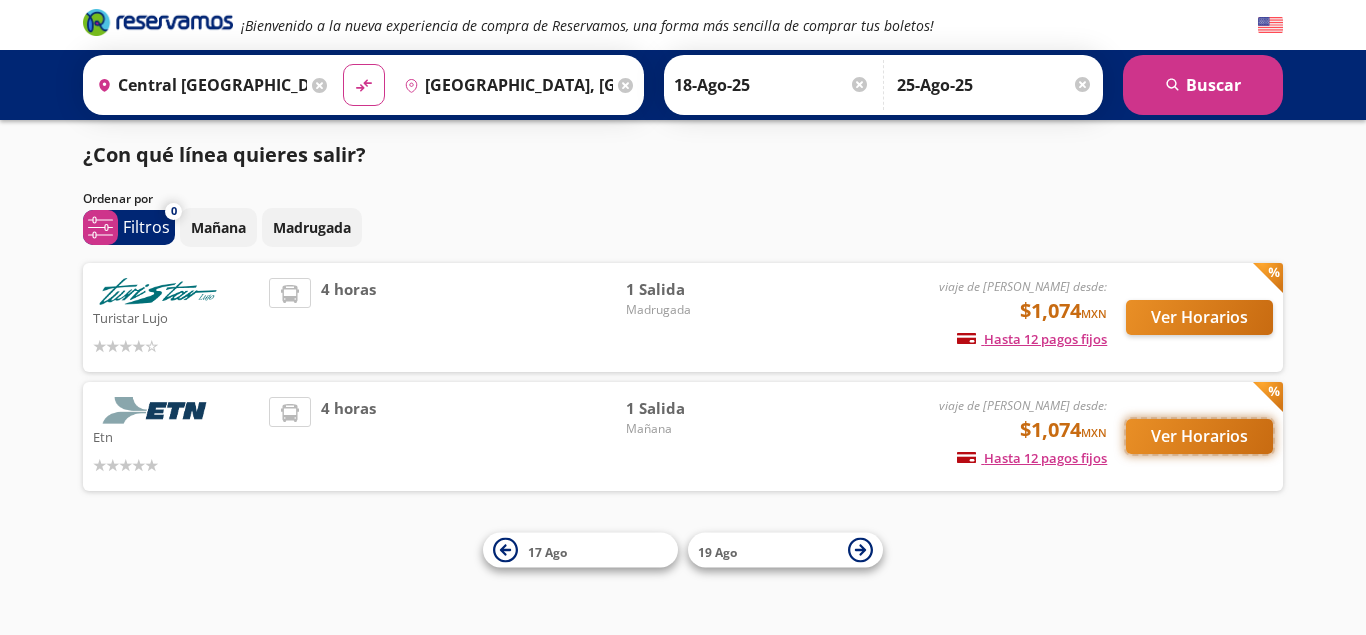 click on "Ver Horarios" at bounding box center (1199, 436) 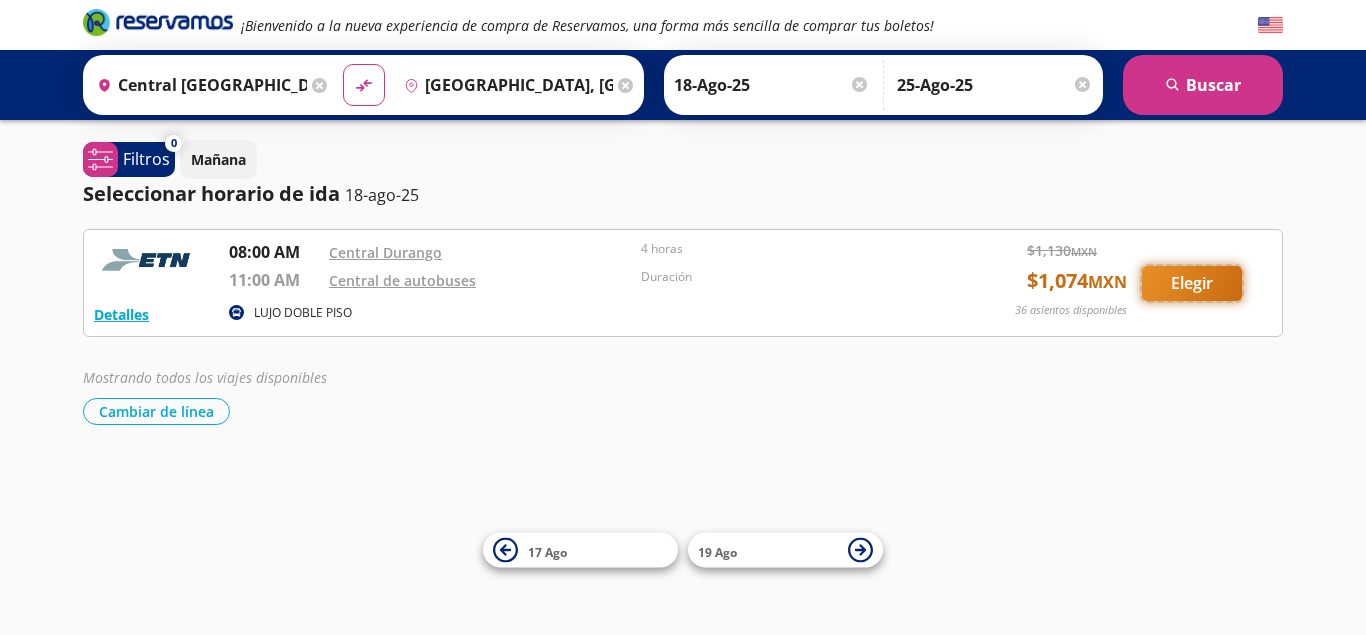 click on "Elegir" at bounding box center (1192, 283) 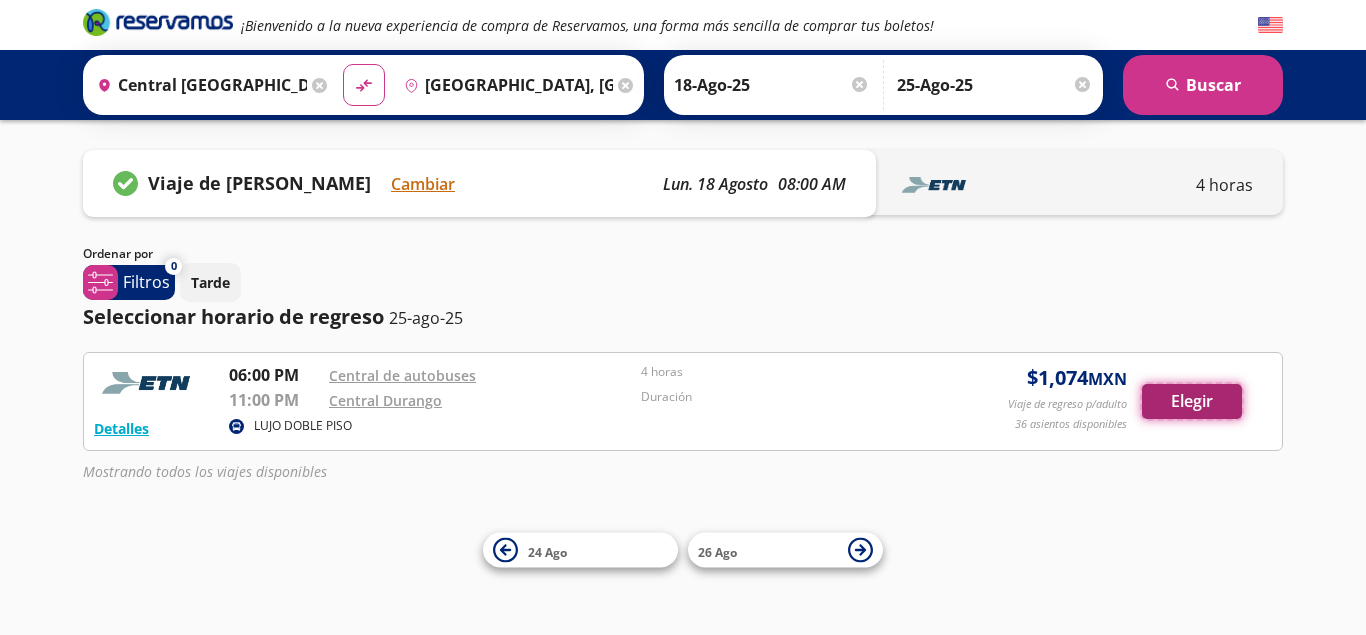 click on "Elegir" at bounding box center [1192, 401] 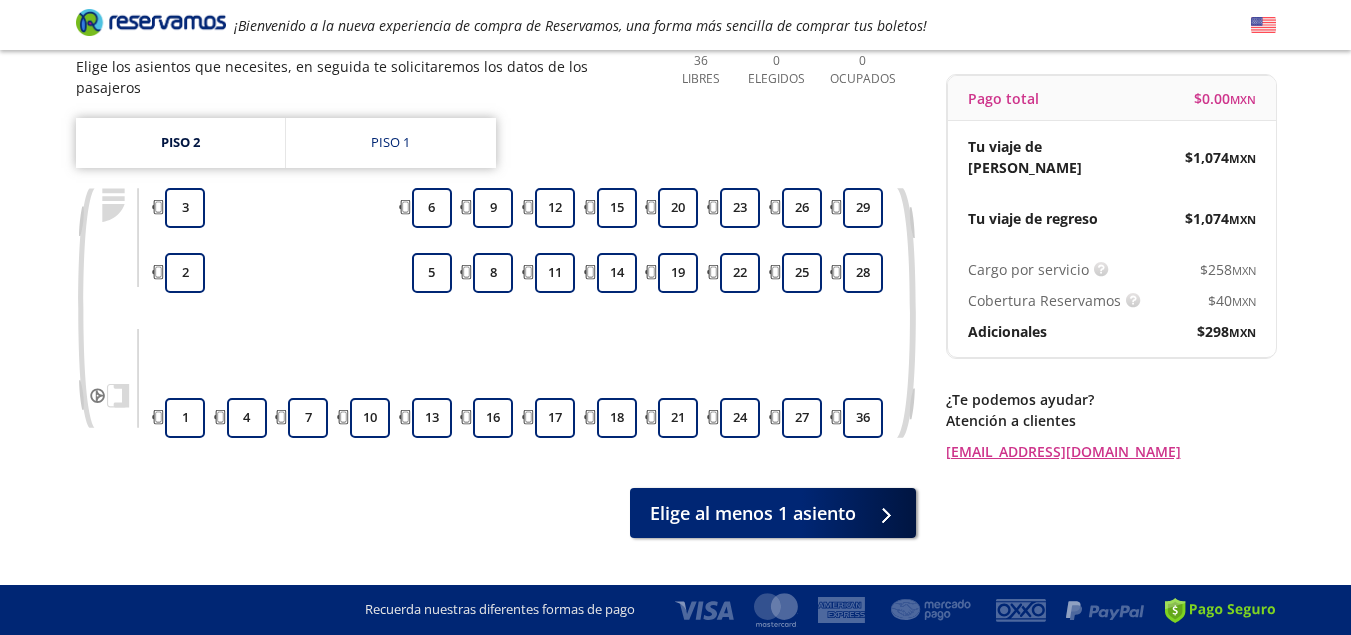 scroll, scrollTop: 197, scrollLeft: 0, axis: vertical 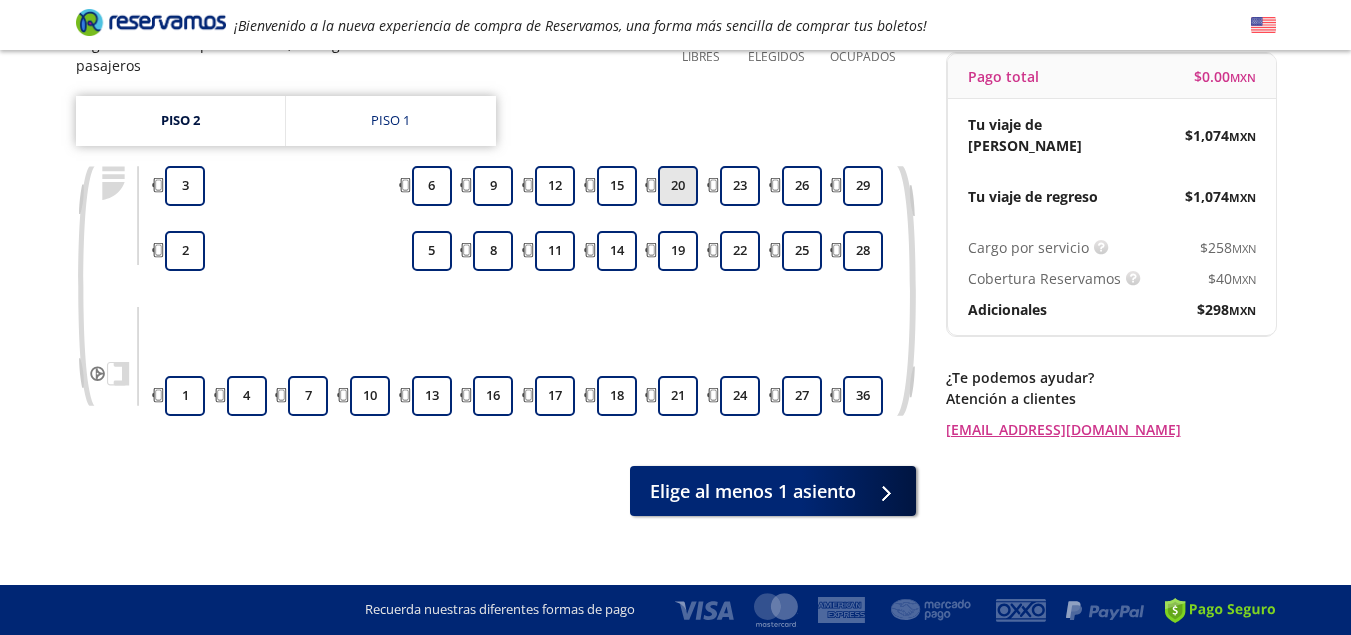 click on "20" at bounding box center [678, 186] 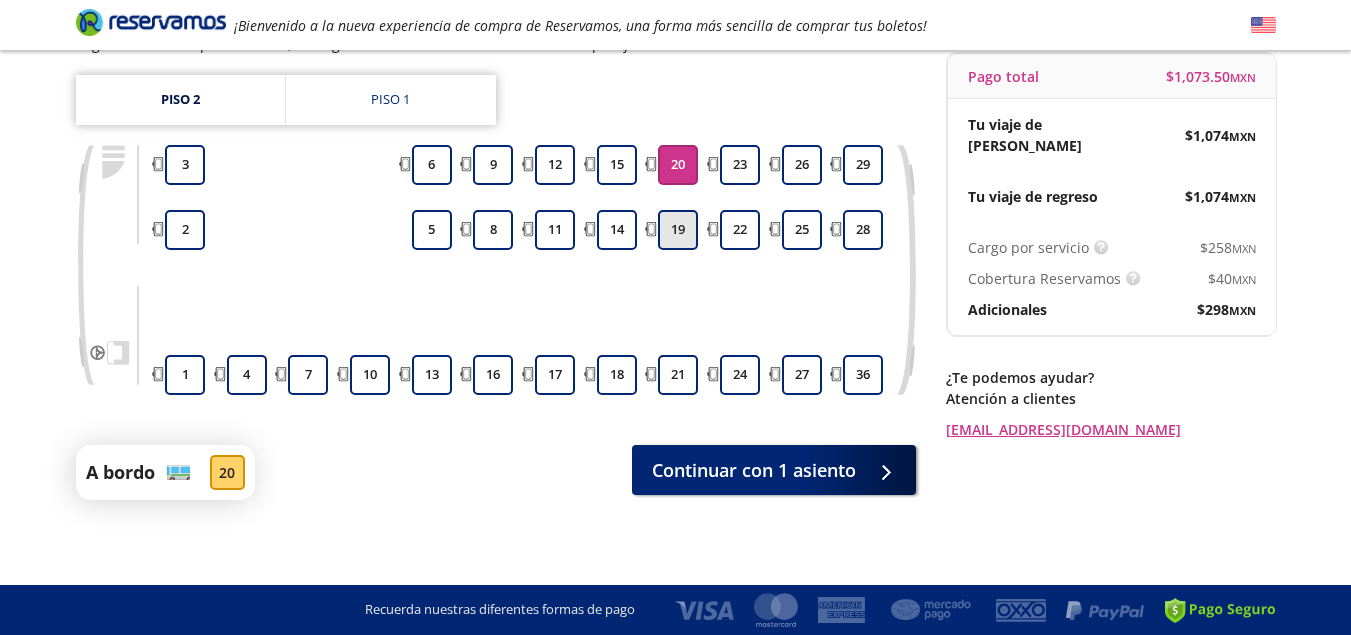 click on "19" at bounding box center [678, 230] 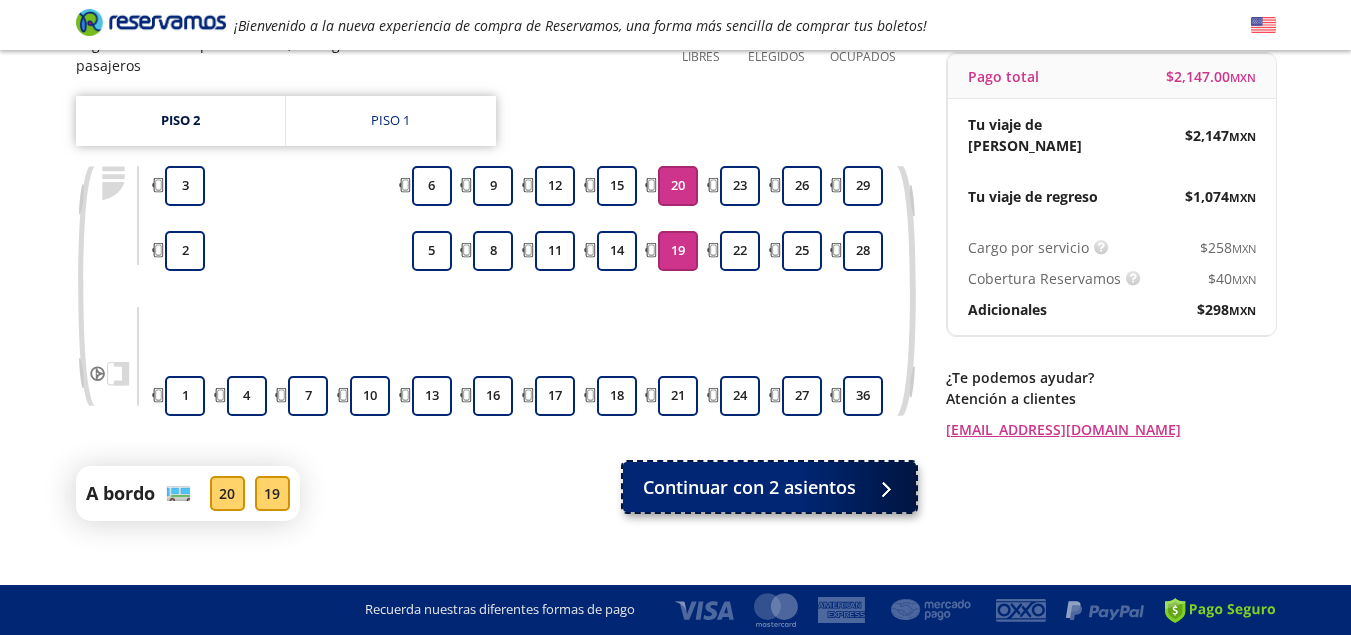click on "Continuar con 2 asientos" at bounding box center [749, 487] 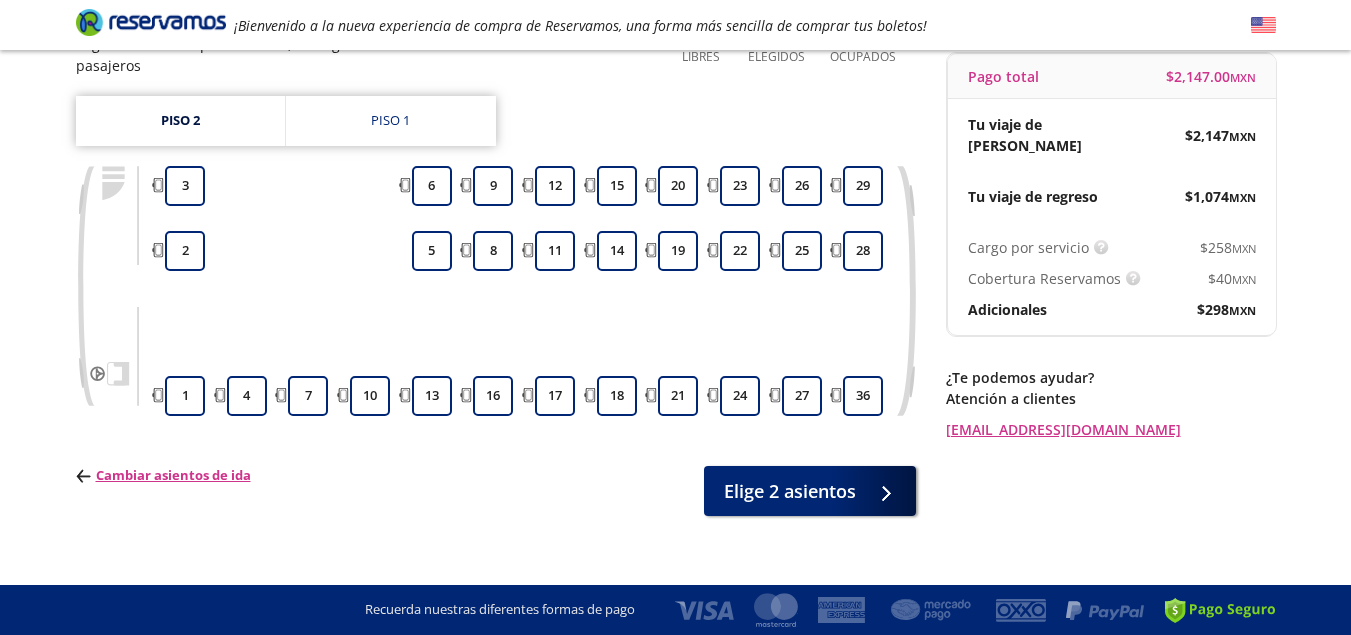 scroll, scrollTop: 0, scrollLeft: 0, axis: both 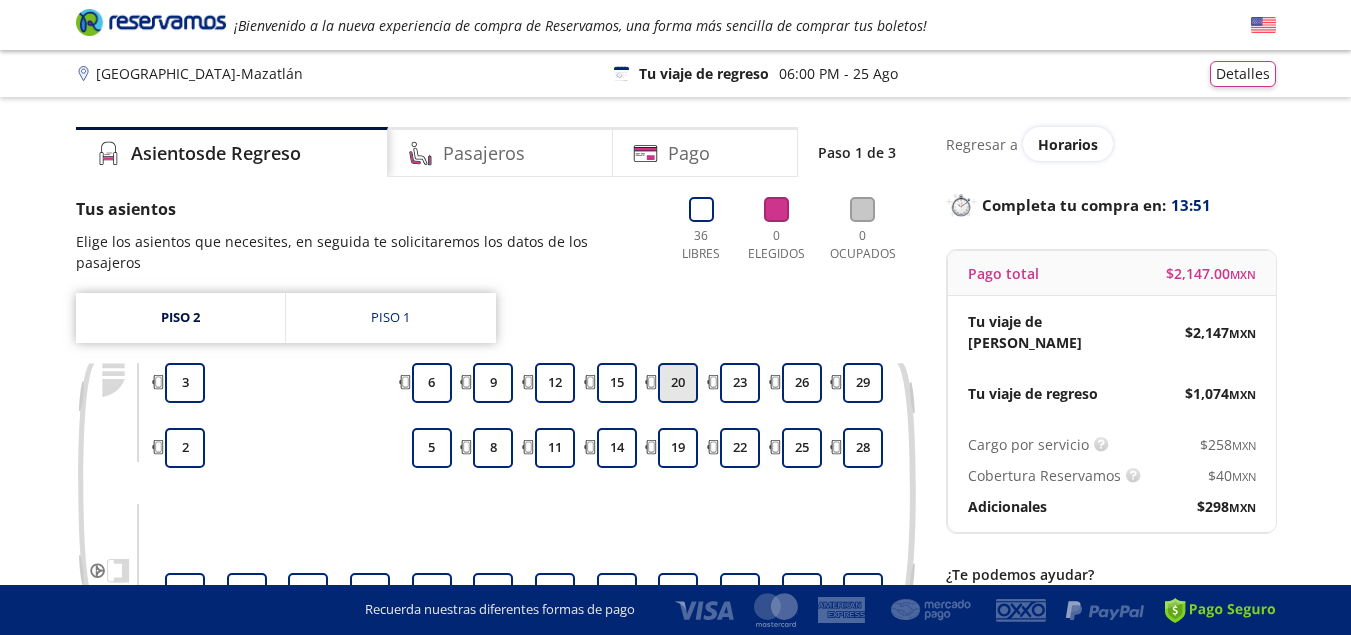click on "20" at bounding box center [678, 383] 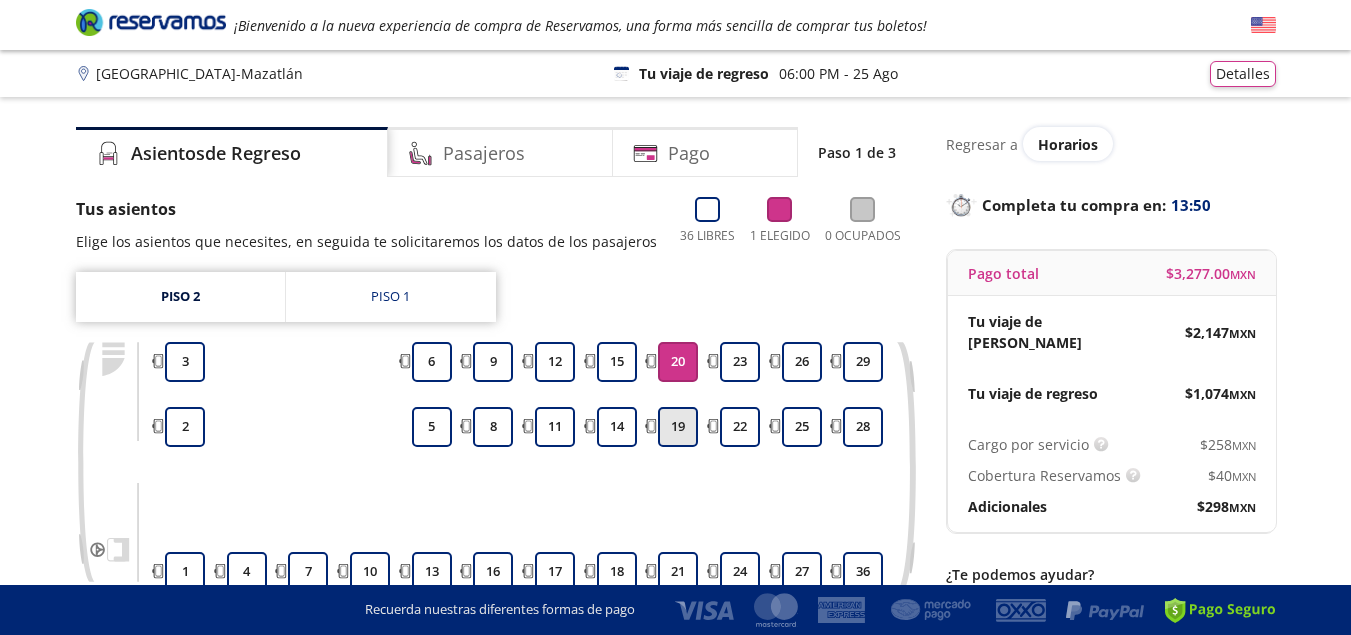 click on "19" at bounding box center [678, 427] 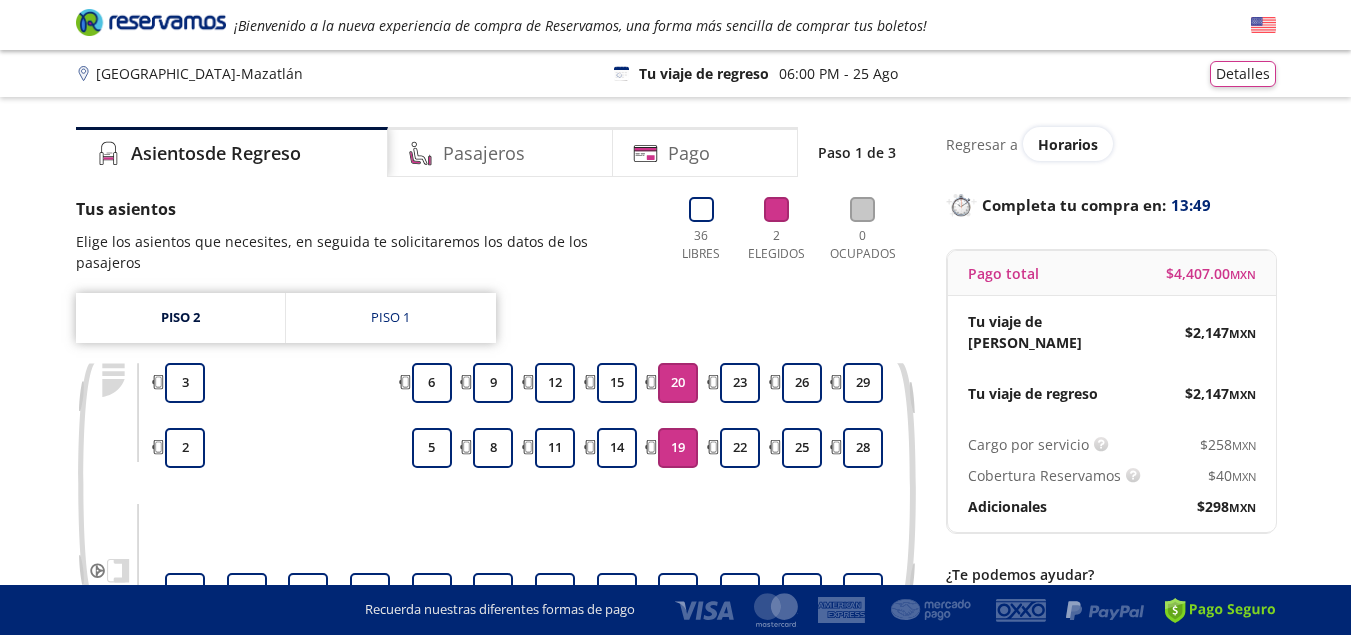 scroll, scrollTop: 232, scrollLeft: 0, axis: vertical 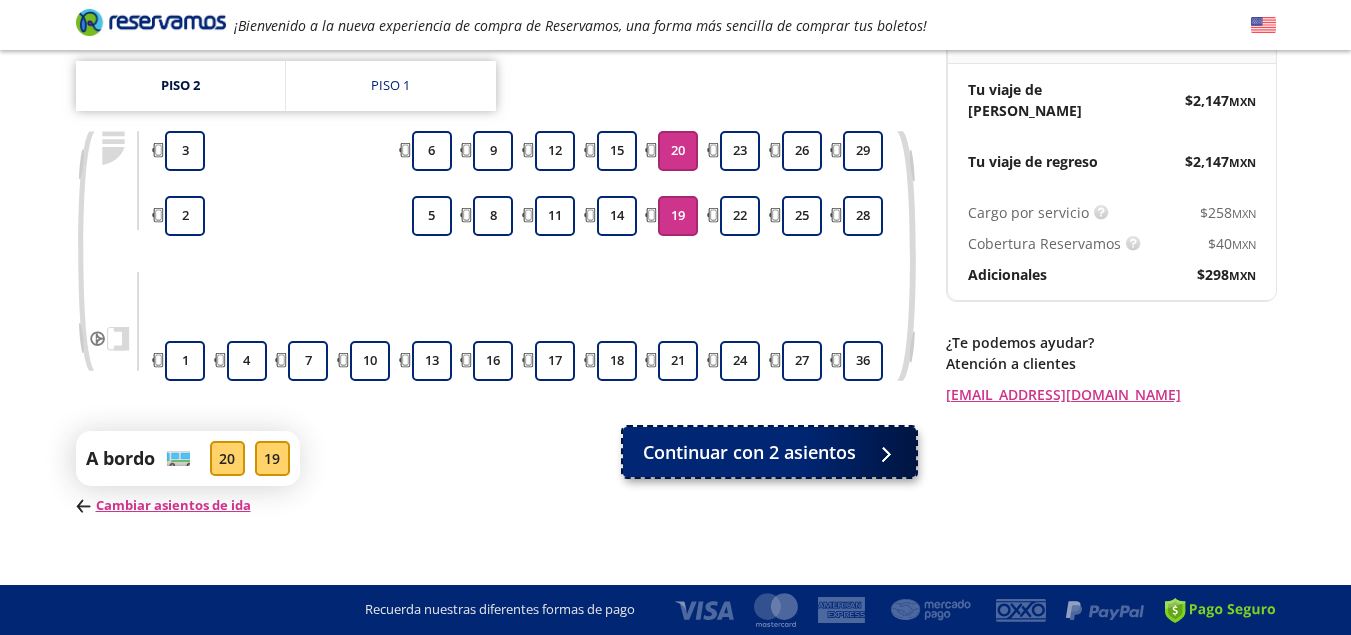 click on "Continuar con 2 asientos" at bounding box center [749, 452] 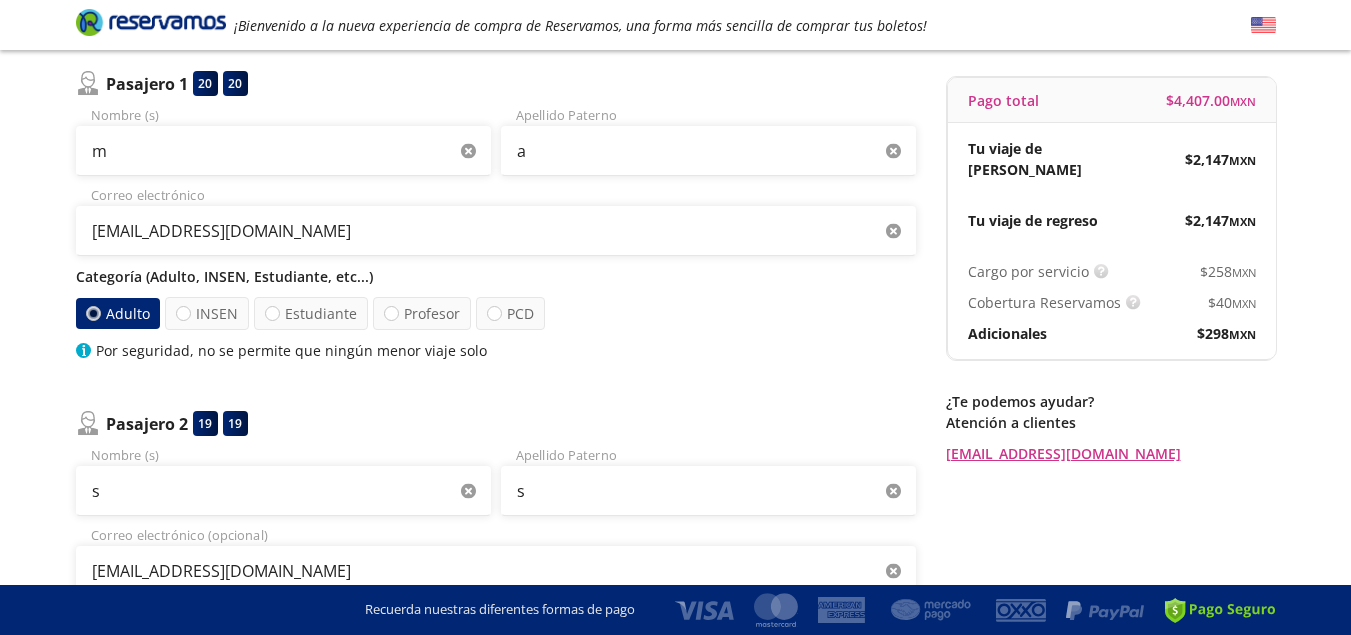 scroll, scrollTop: 400, scrollLeft: 0, axis: vertical 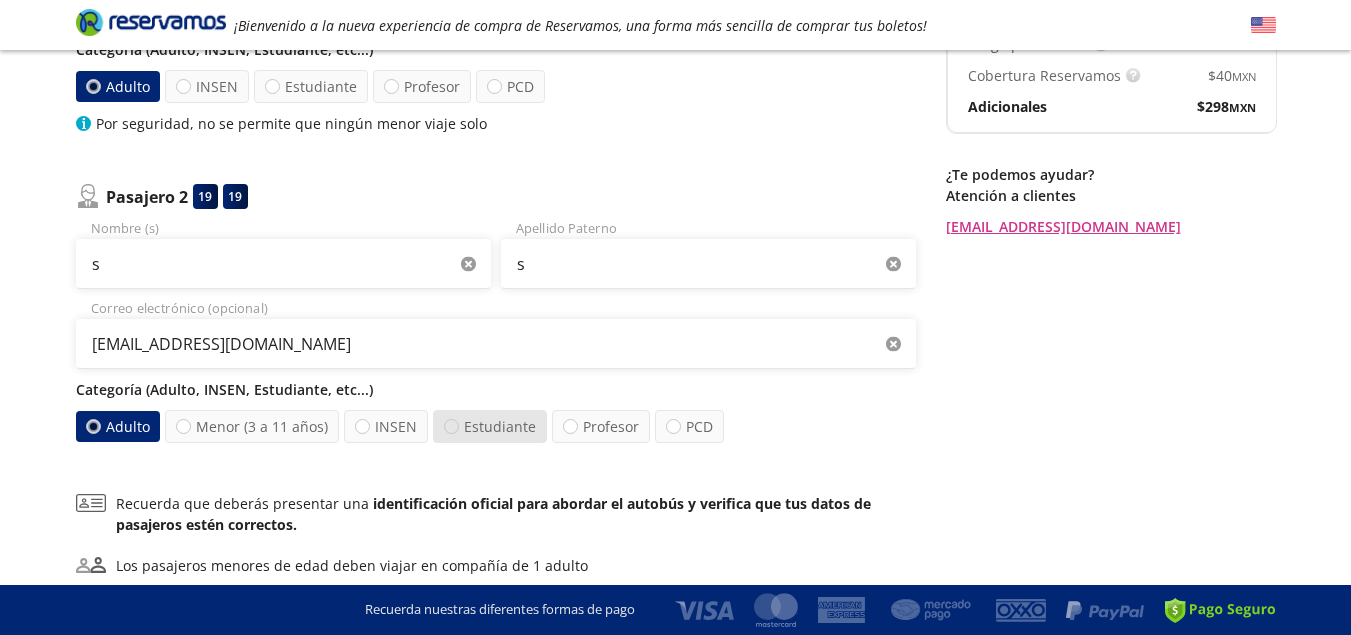 click at bounding box center (451, 426) 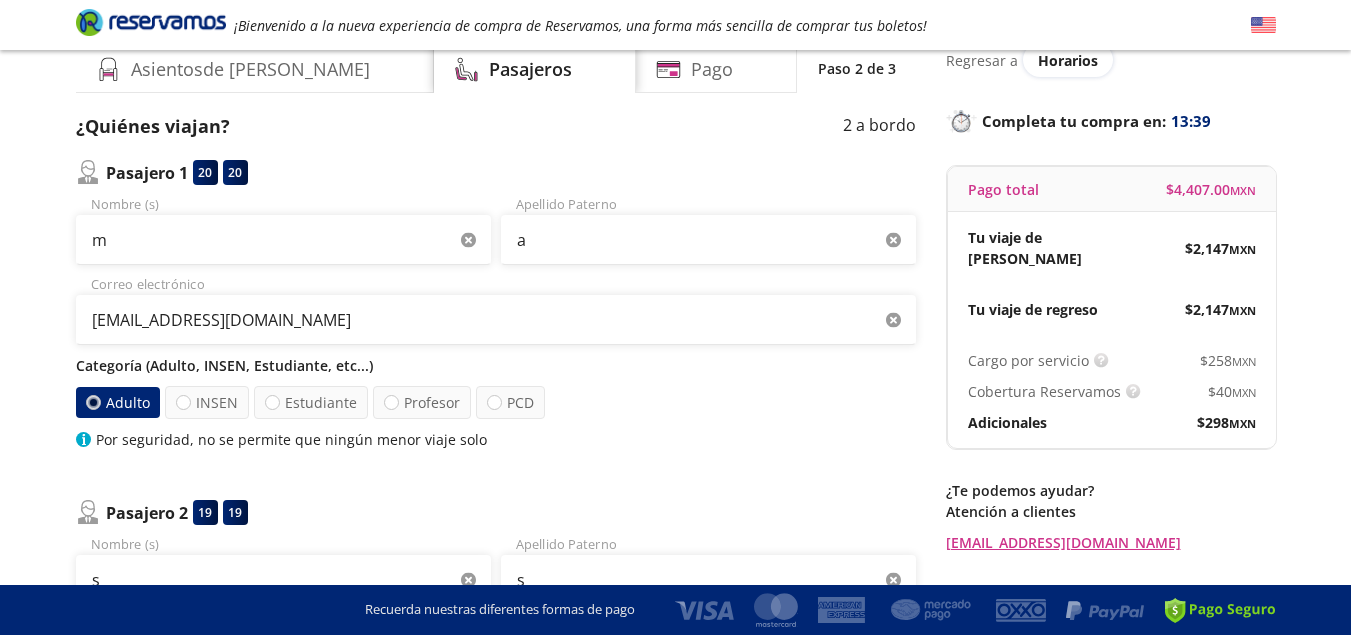 scroll, scrollTop: 0, scrollLeft: 0, axis: both 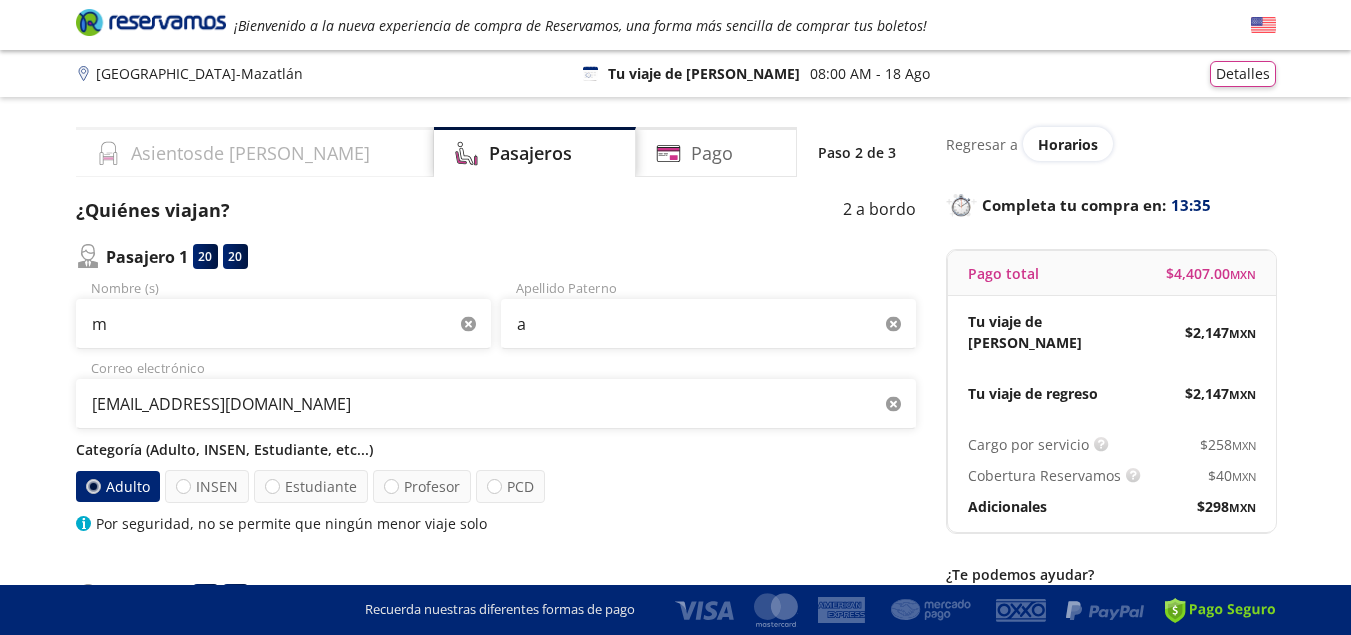 click on "Asientos  de [PERSON_NAME]" at bounding box center (250, 153) 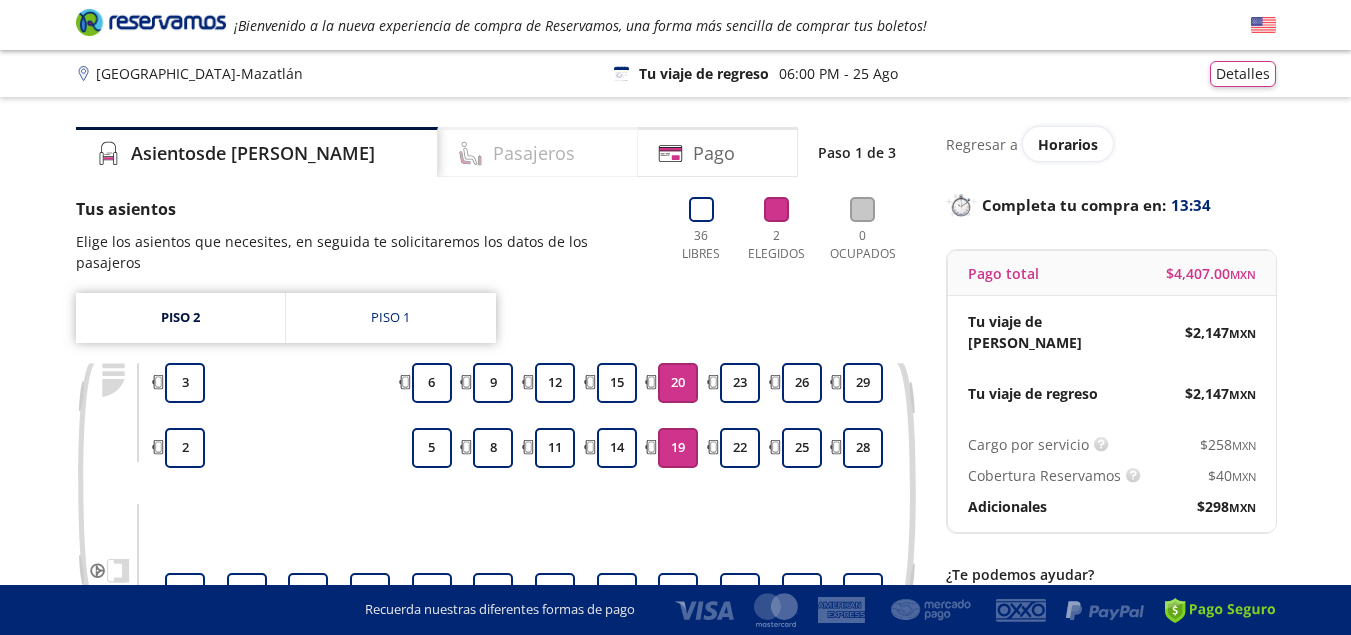 click on "Pasajeros" at bounding box center (534, 153) 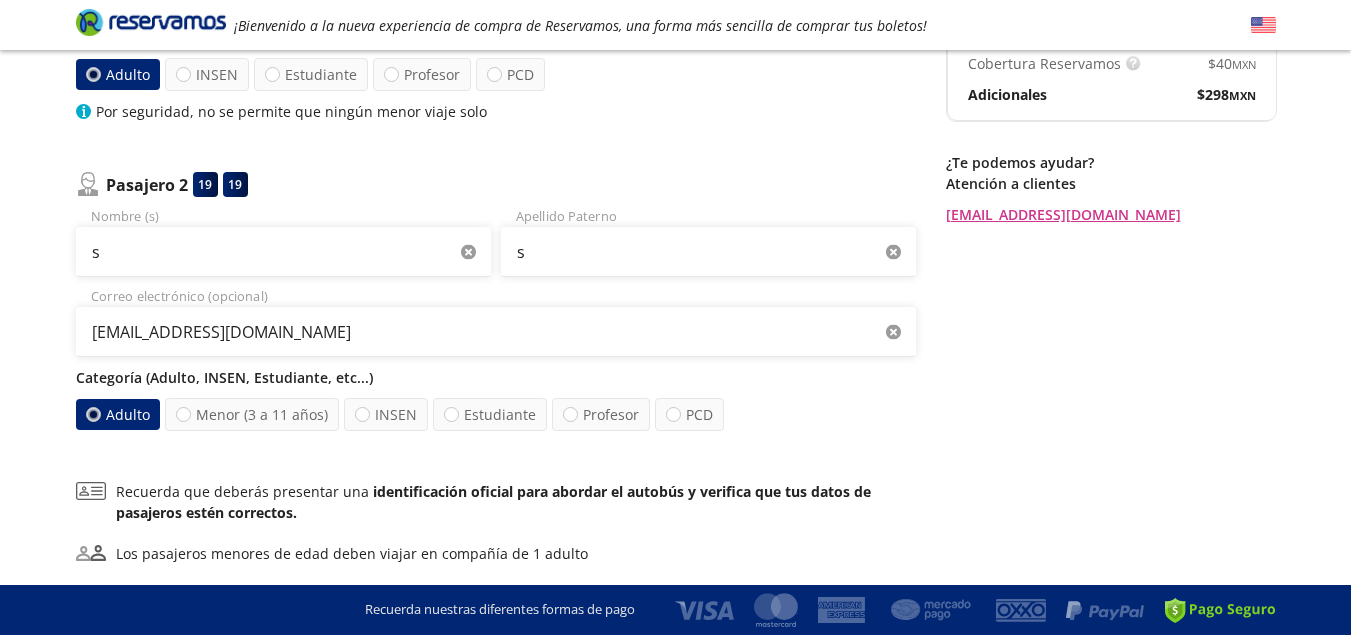 scroll, scrollTop: 500, scrollLeft: 0, axis: vertical 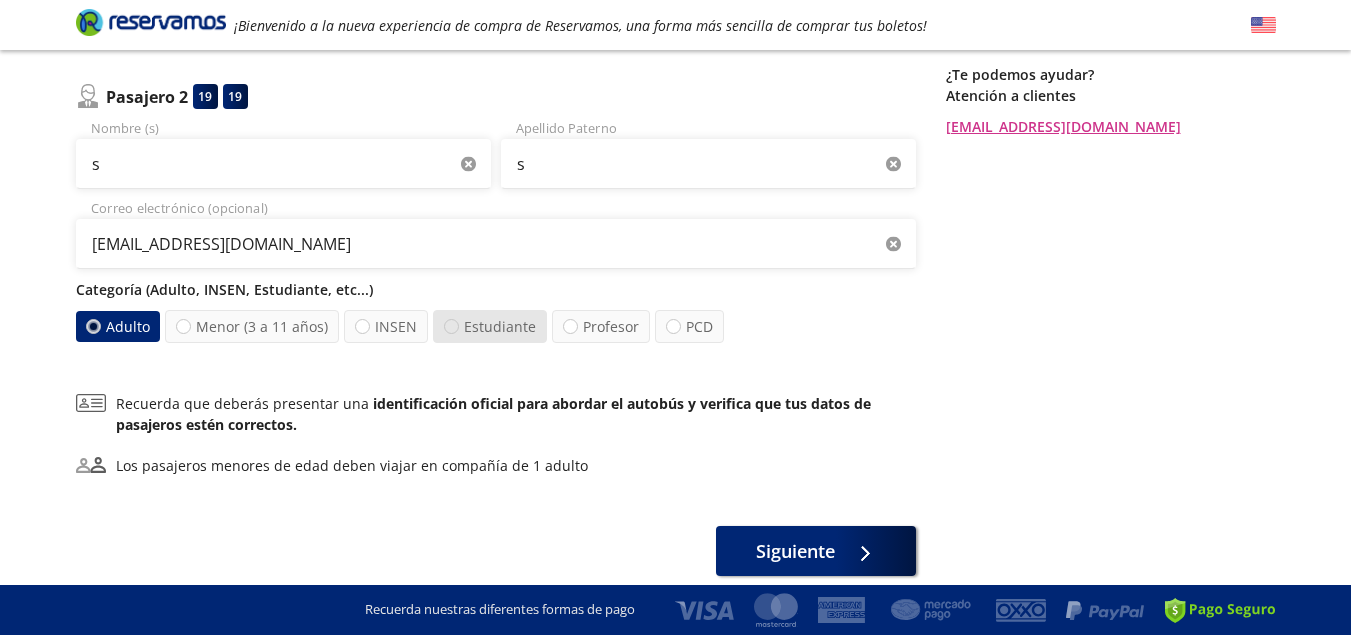 click at bounding box center [451, 326] 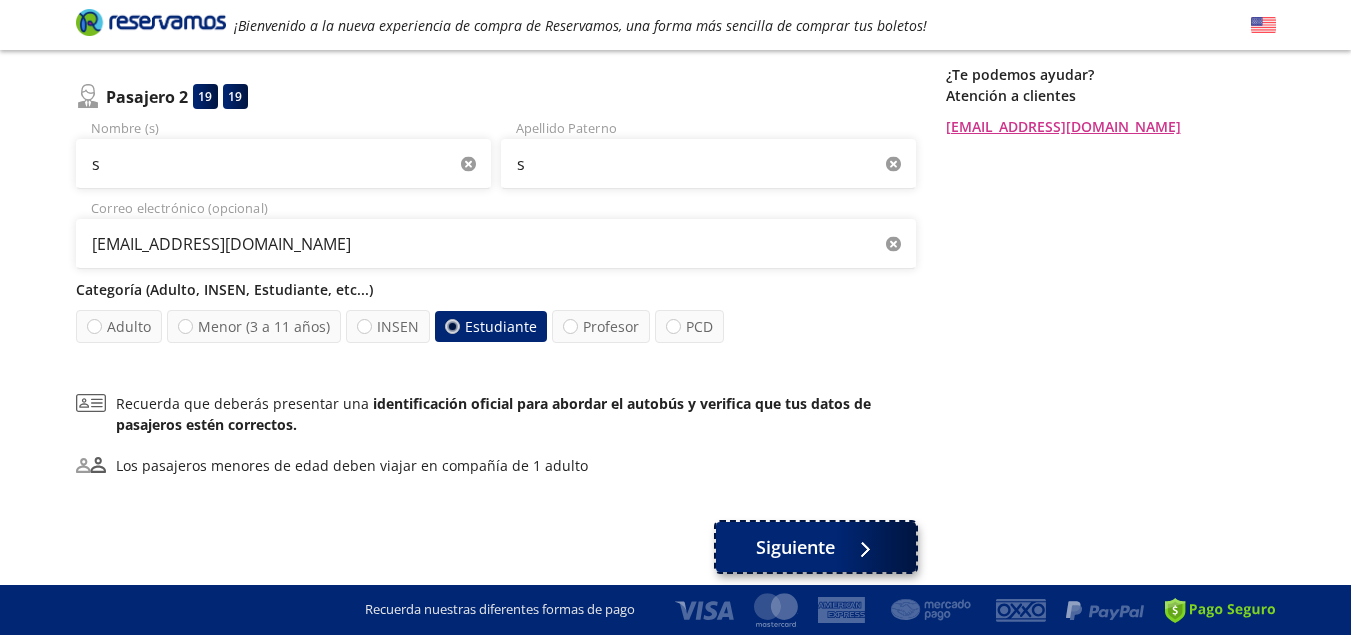 click on "Siguiente" at bounding box center [795, 547] 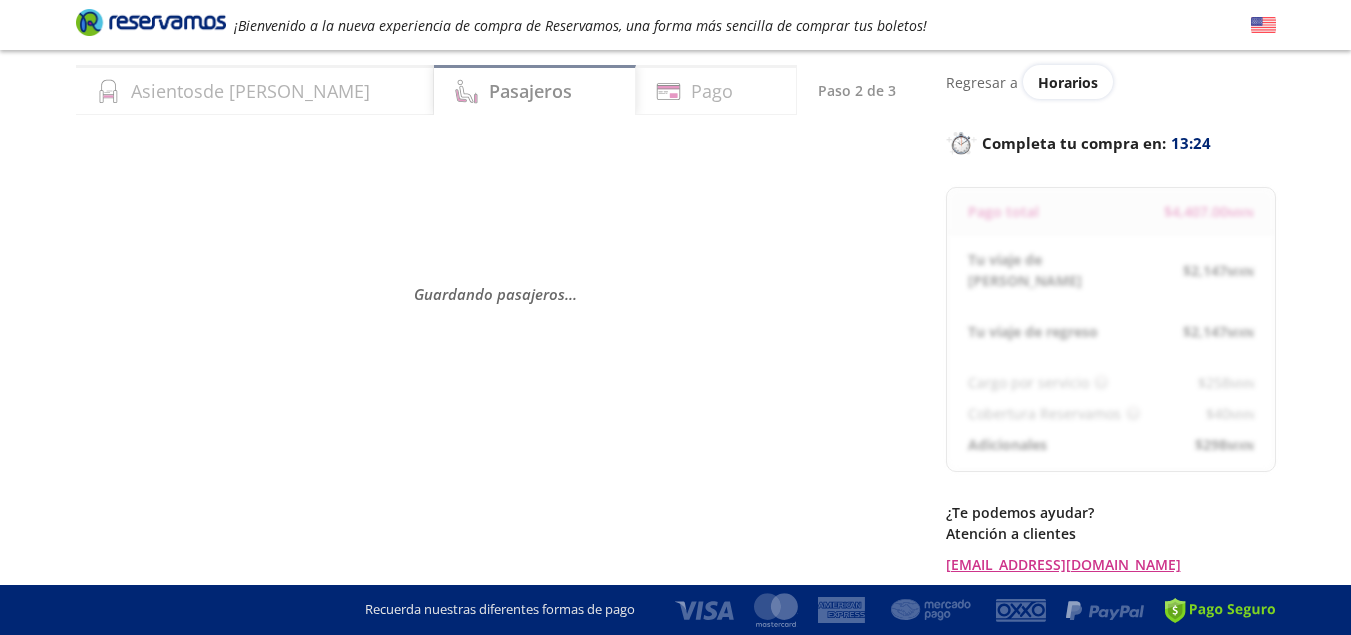 scroll, scrollTop: 121, scrollLeft: 0, axis: vertical 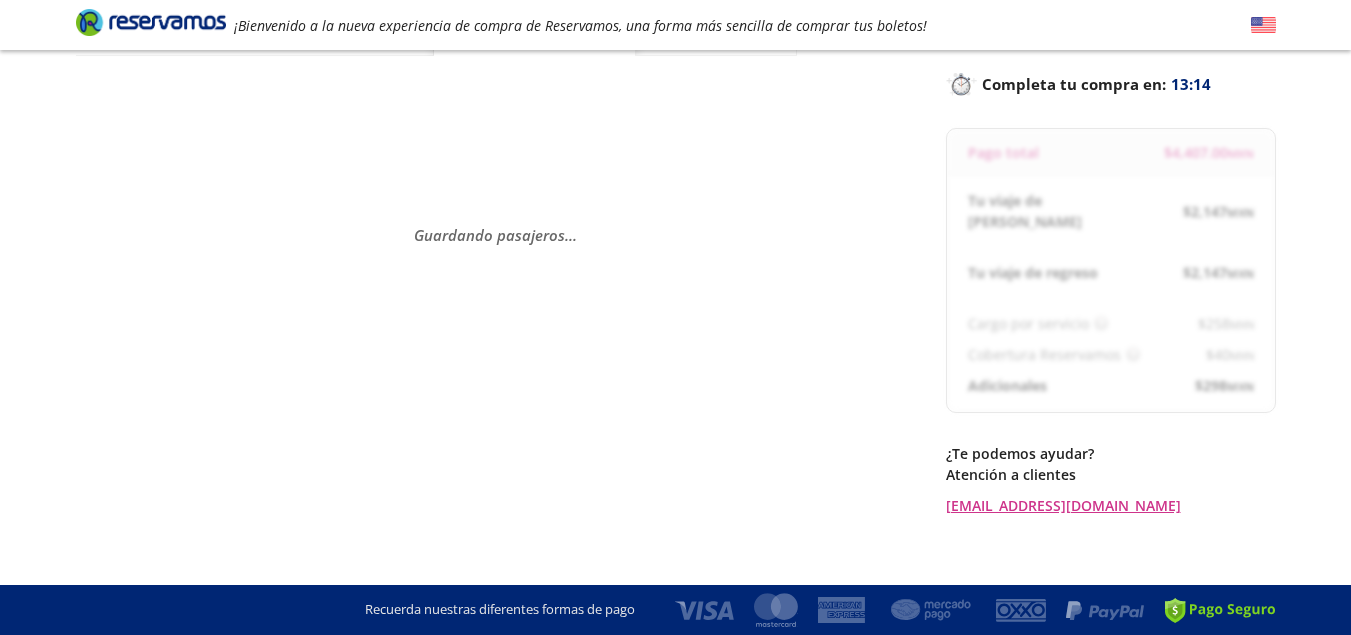 select on "MX" 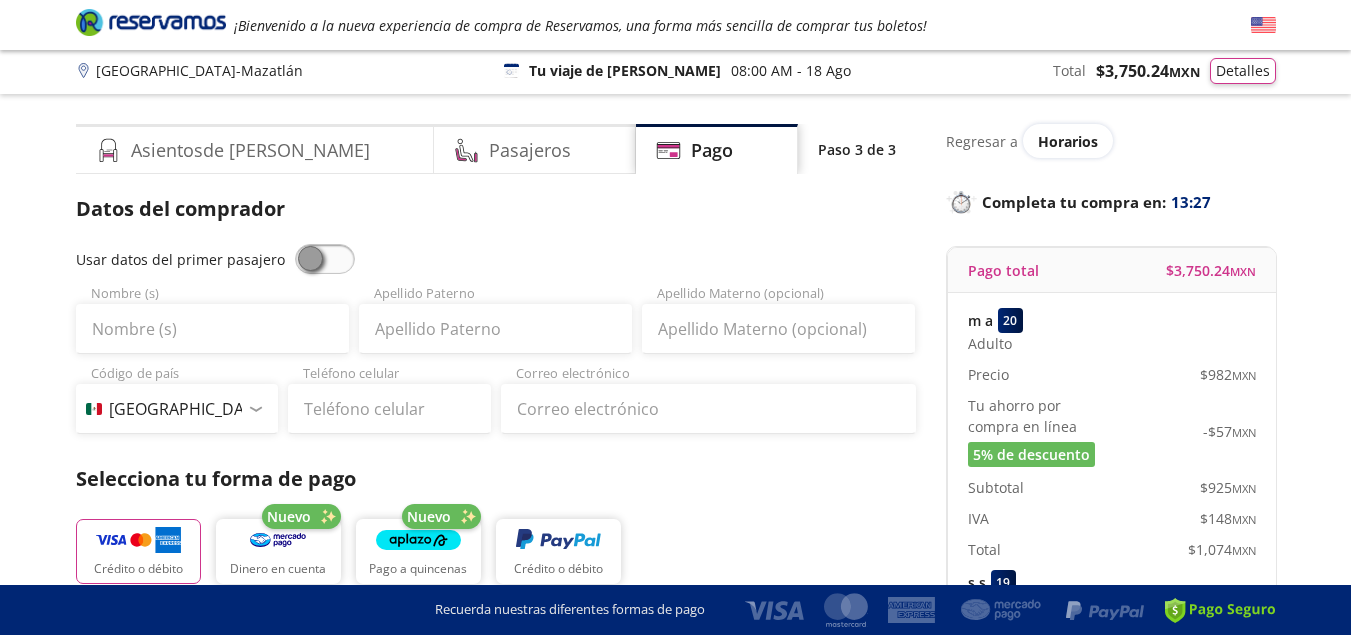 scroll, scrollTop: 0, scrollLeft: 0, axis: both 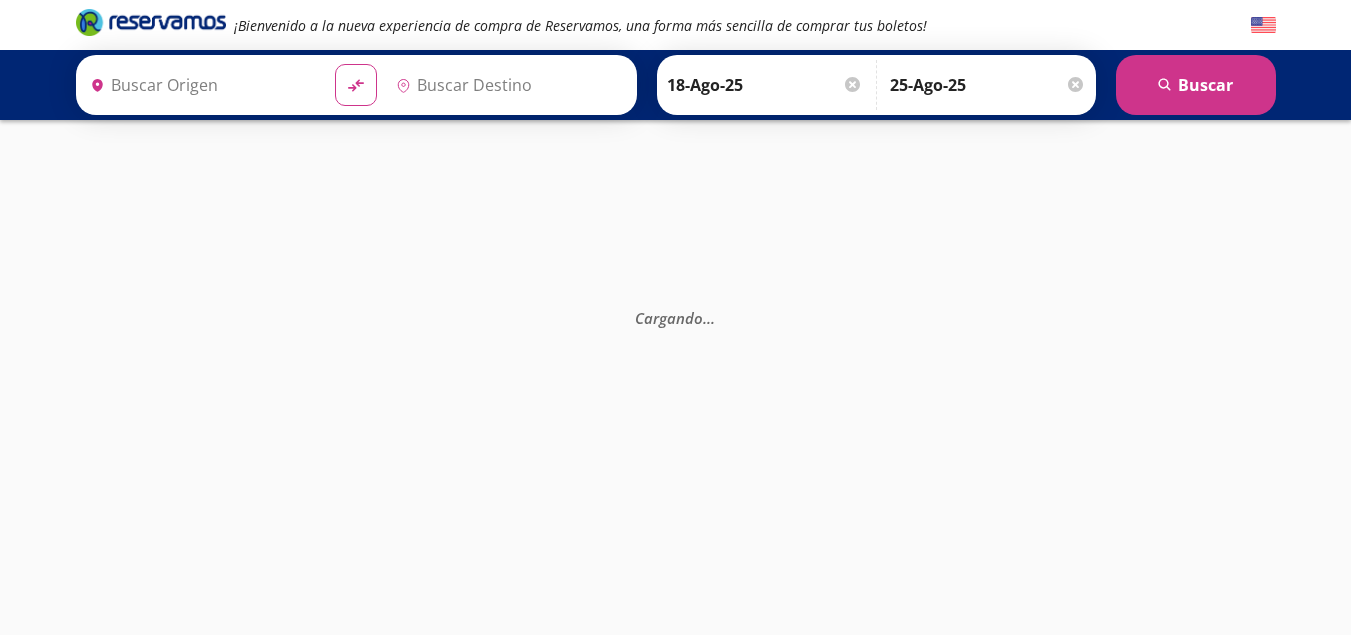 type on "[GEOGRAPHIC_DATA], [GEOGRAPHIC_DATA]" 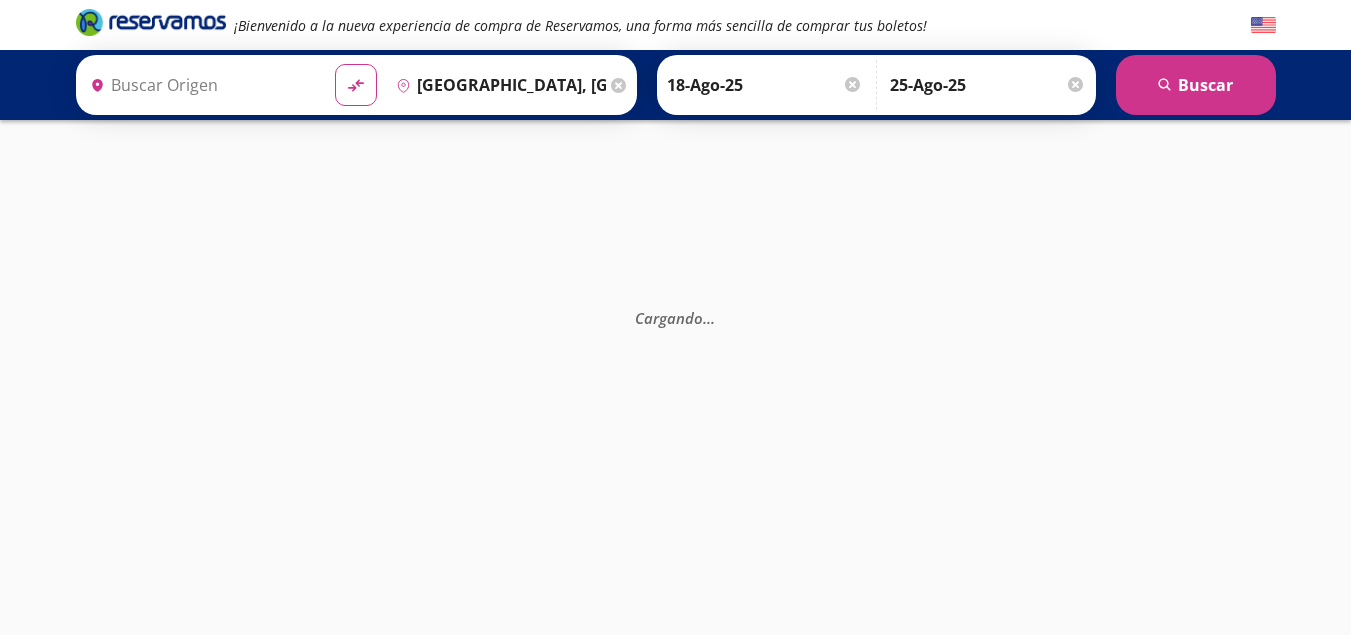 type on "Central [GEOGRAPHIC_DATA], [GEOGRAPHIC_DATA]" 